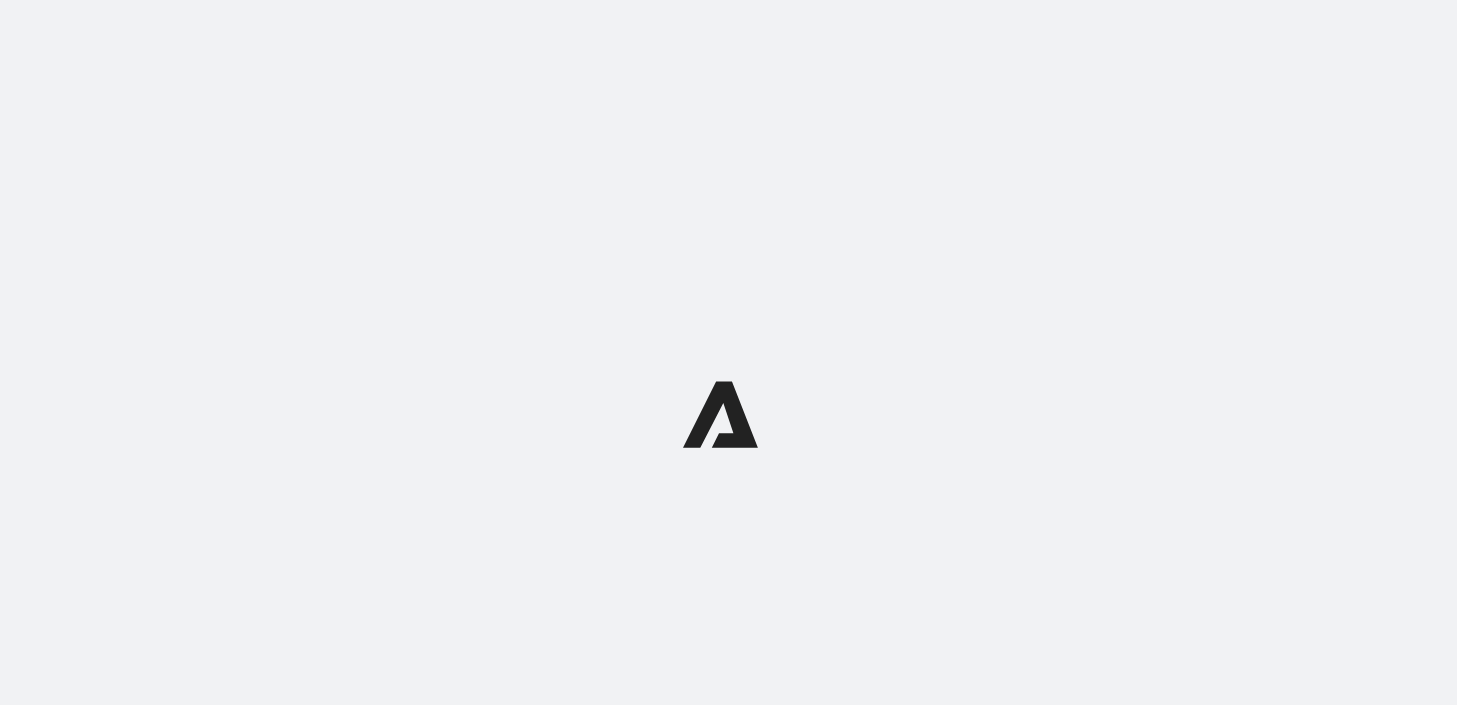 scroll, scrollTop: 0, scrollLeft: 0, axis: both 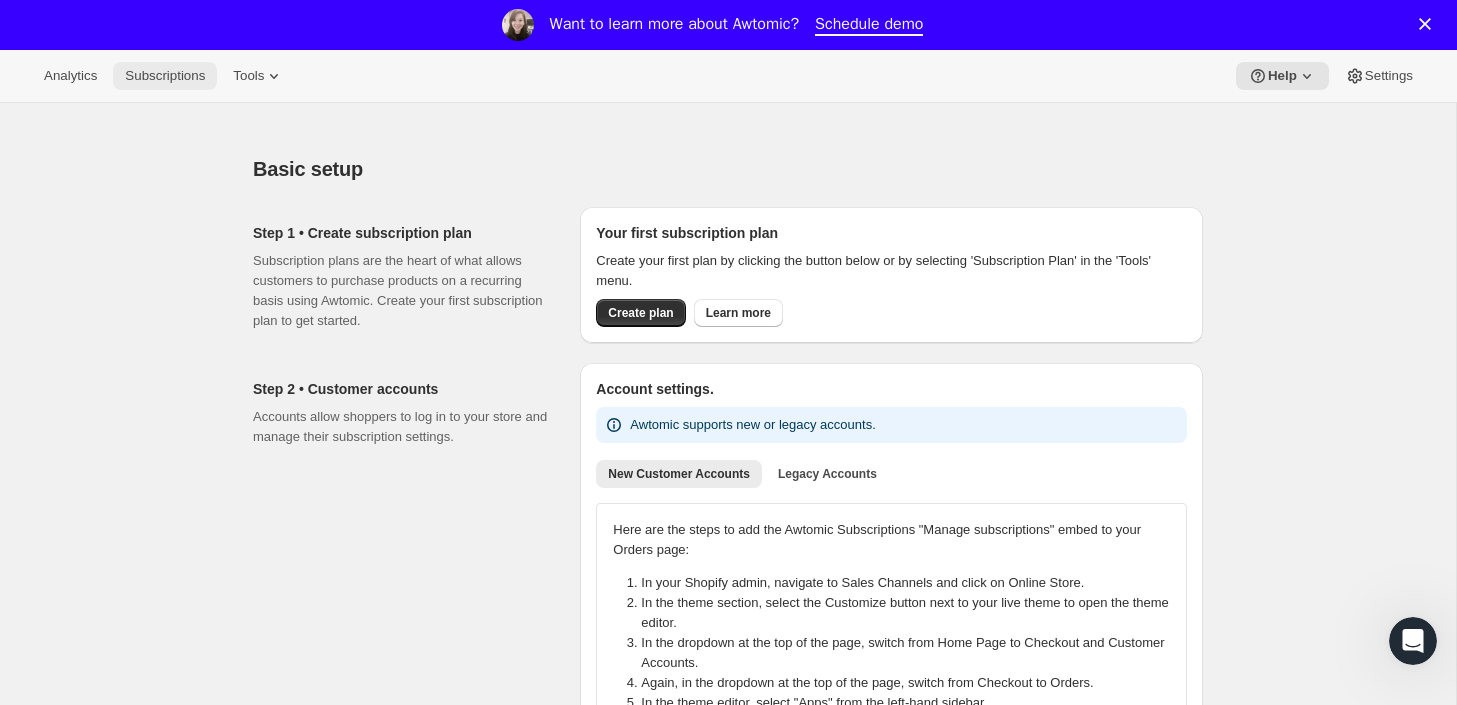 click on "Subscriptions" at bounding box center [165, 76] 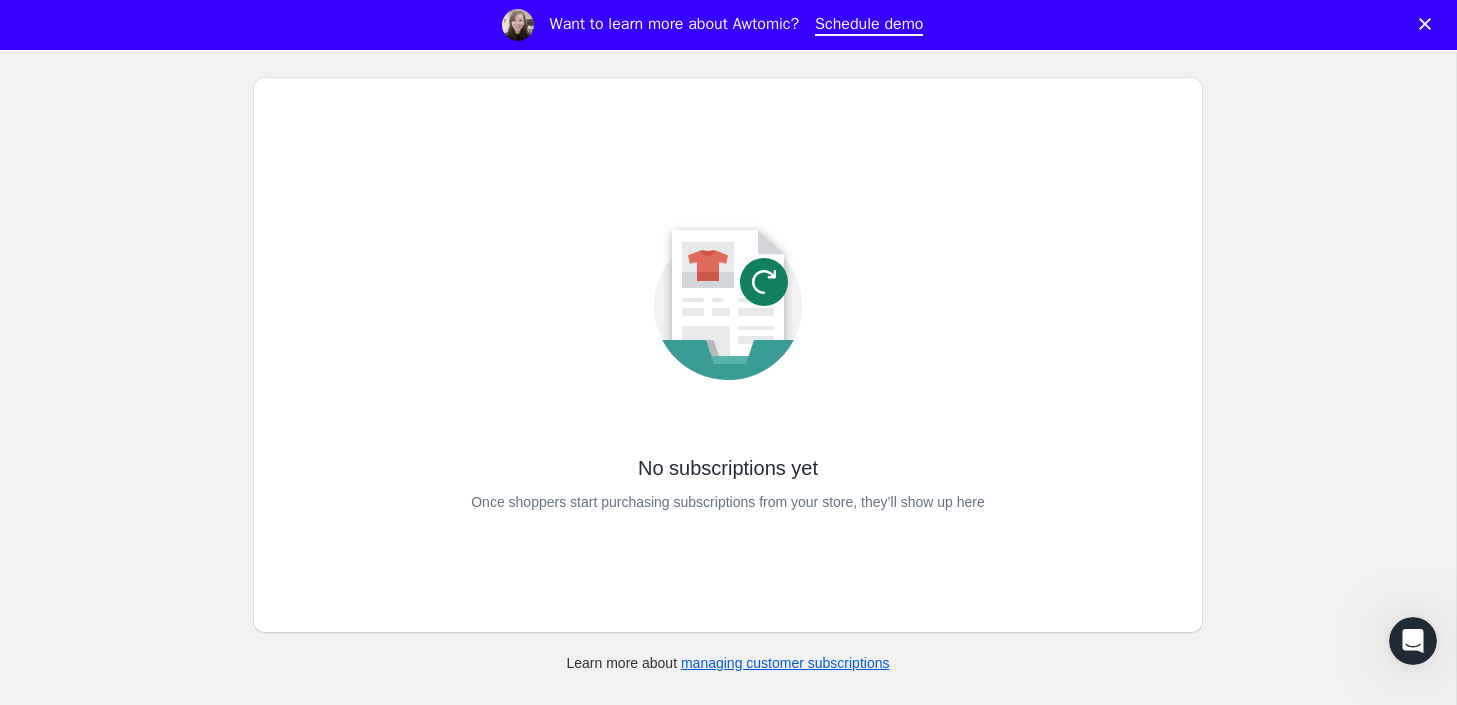 scroll, scrollTop: 0, scrollLeft: 0, axis: both 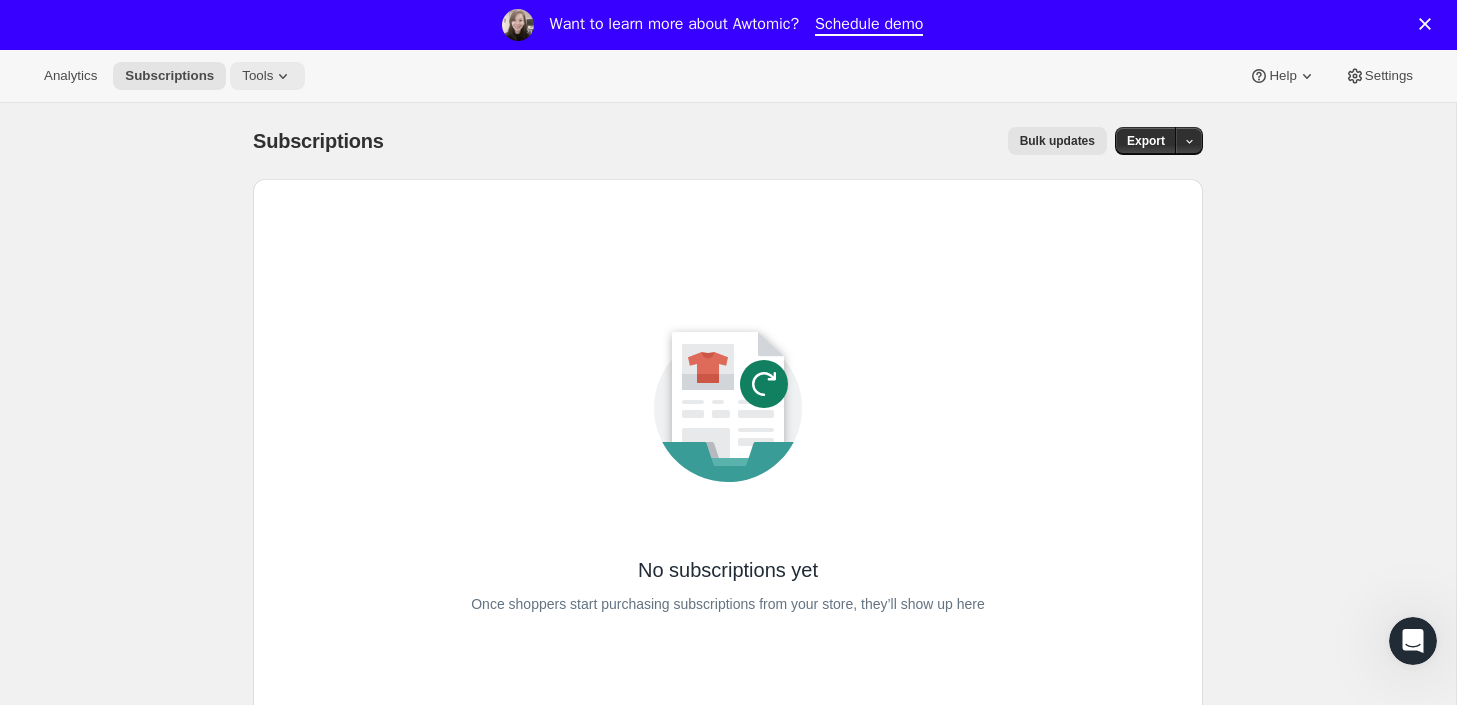click on "Tools" at bounding box center (257, 76) 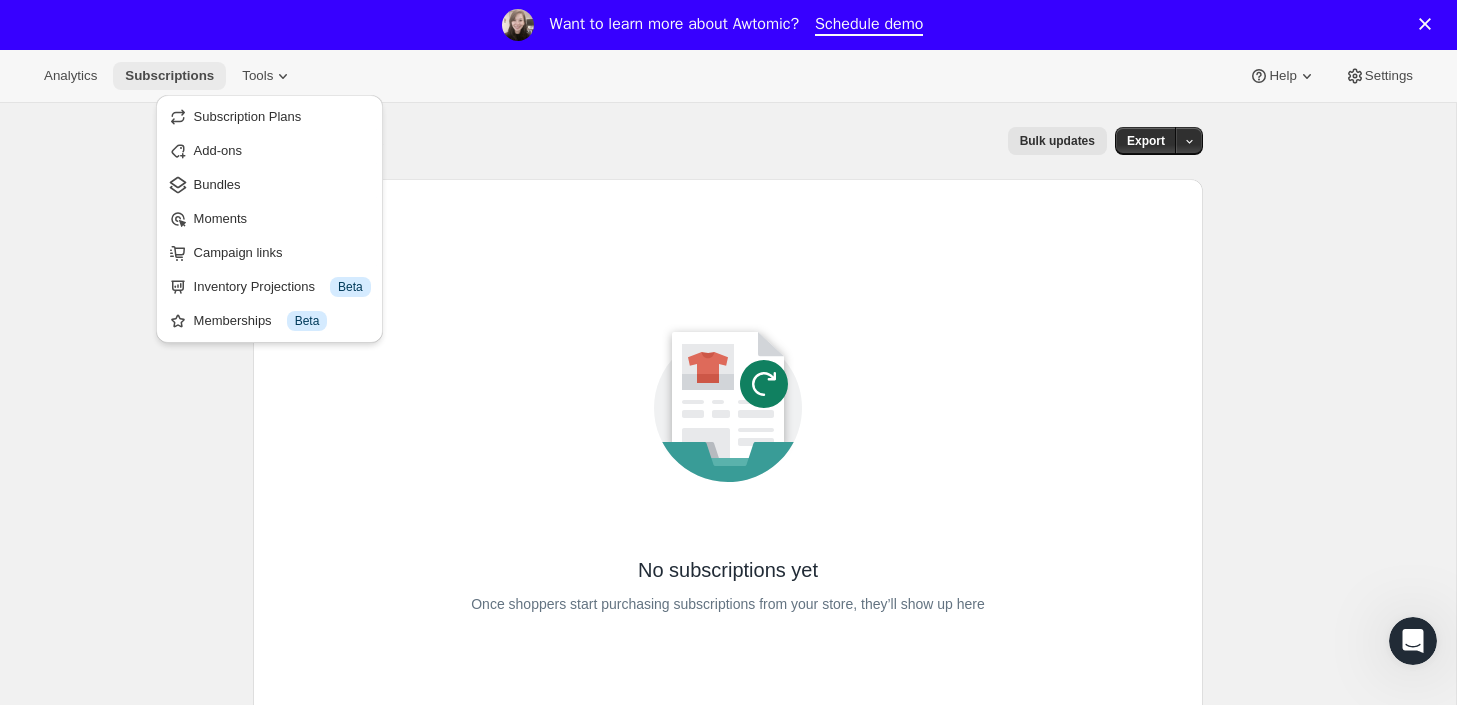 click on "Subscriptions" at bounding box center [169, 76] 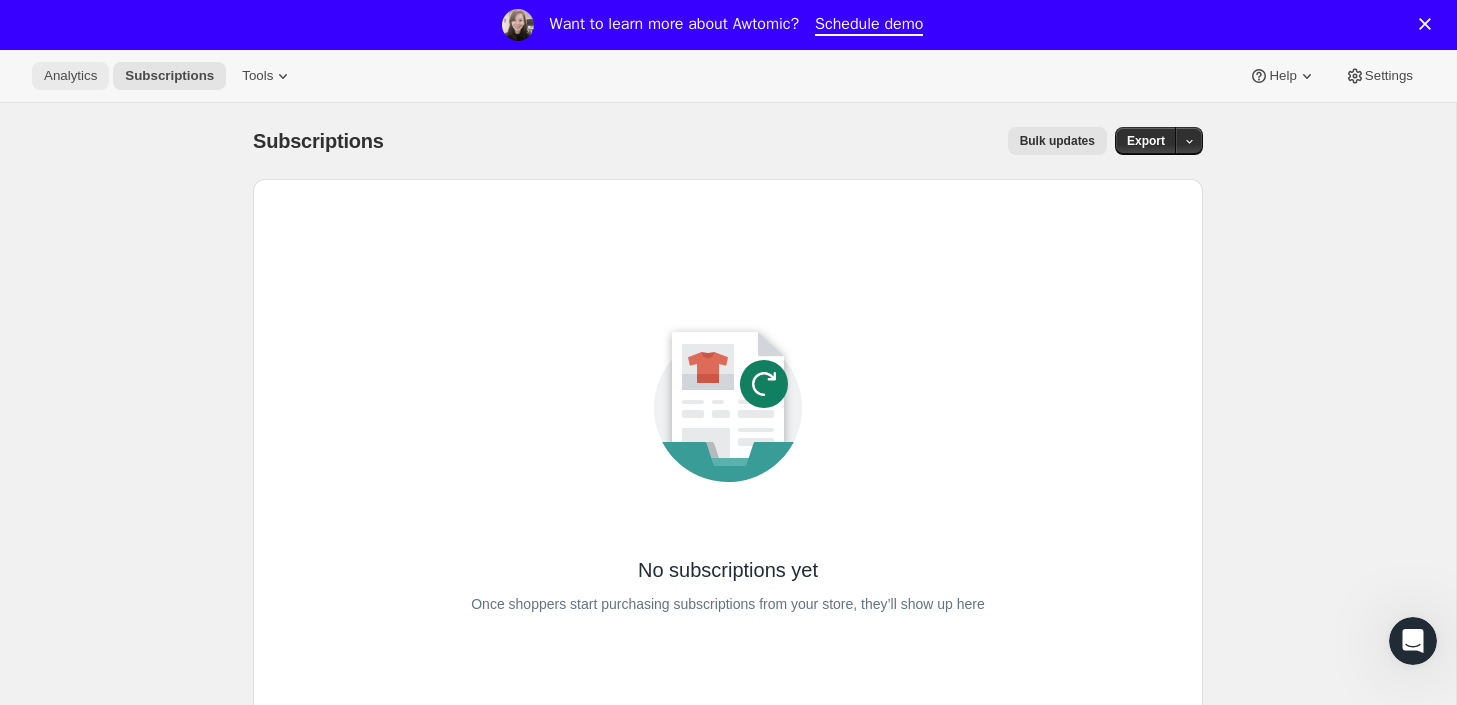 click on "Analytics" at bounding box center [70, 76] 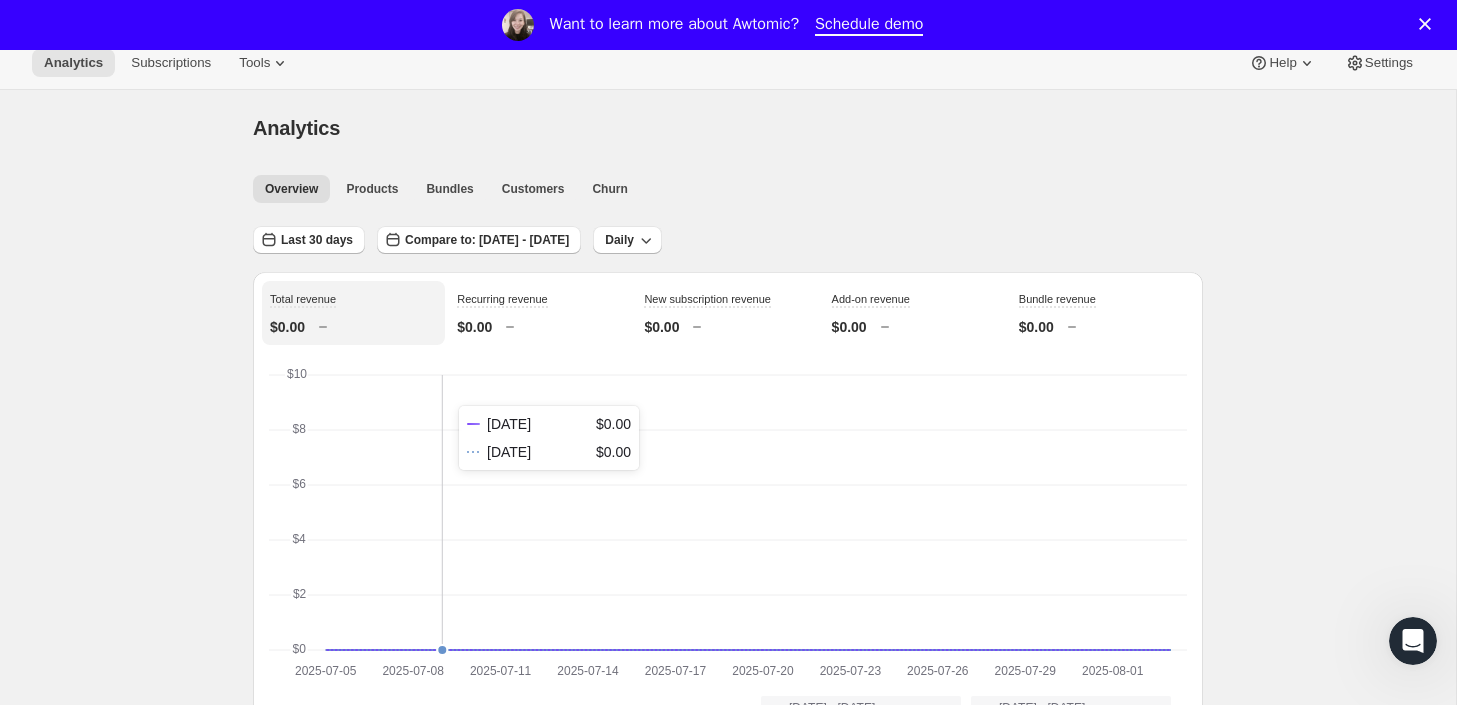 scroll, scrollTop: 0, scrollLeft: 0, axis: both 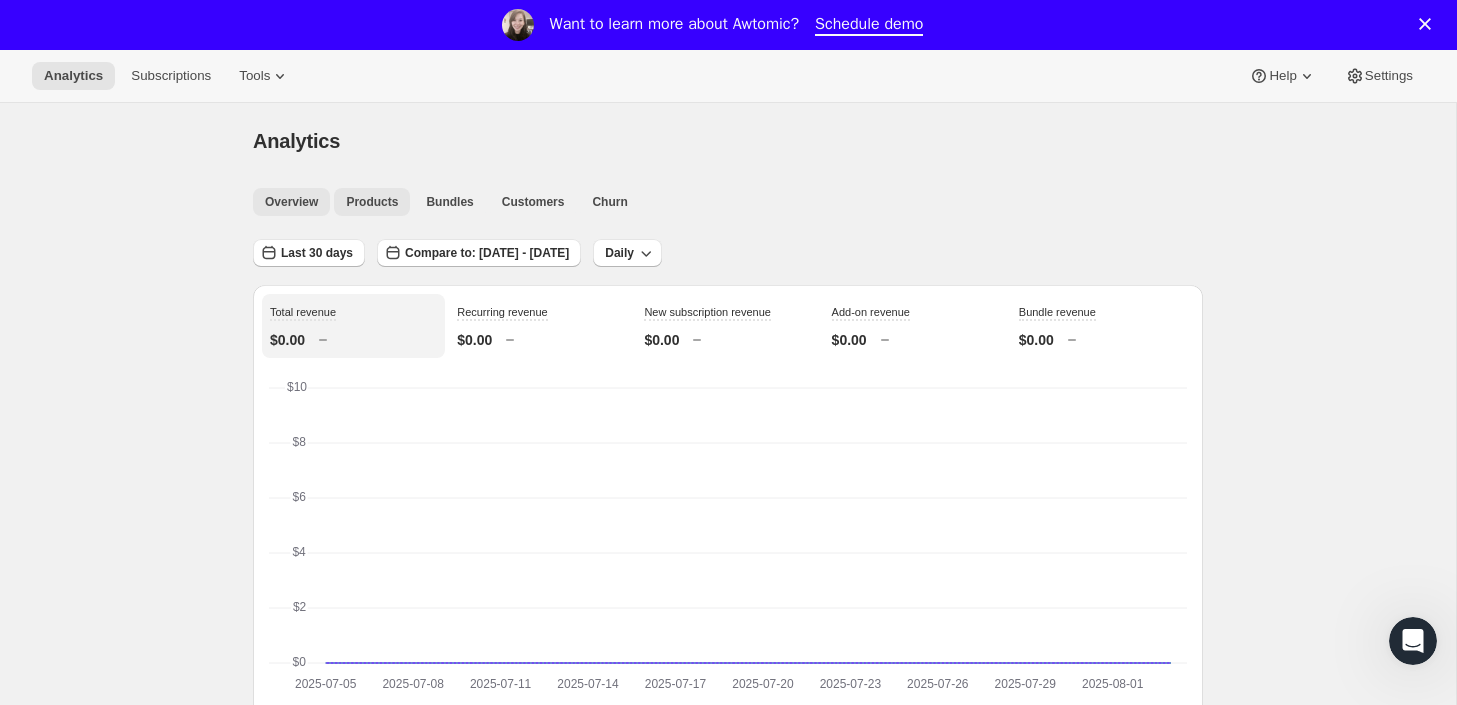 click on "Products" at bounding box center [372, 202] 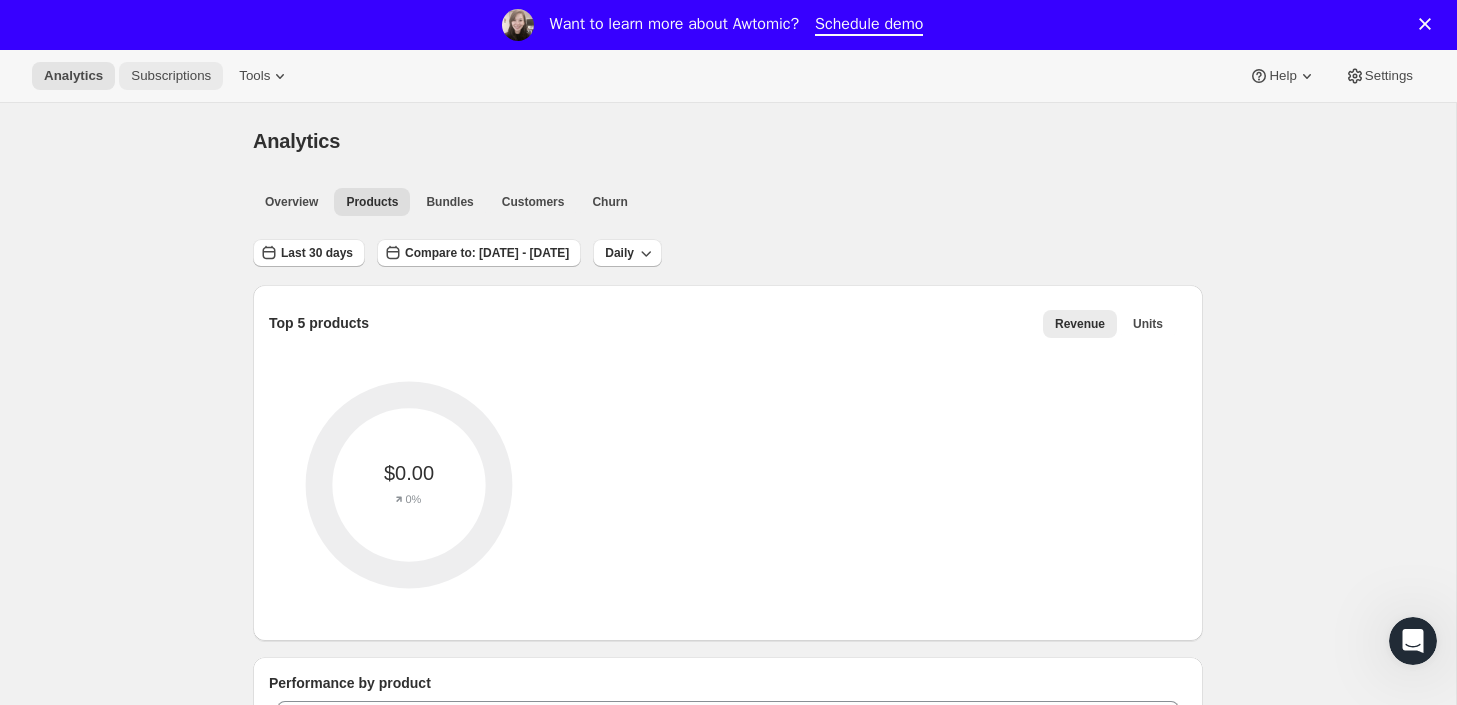 click on "Subscriptions" at bounding box center [171, 76] 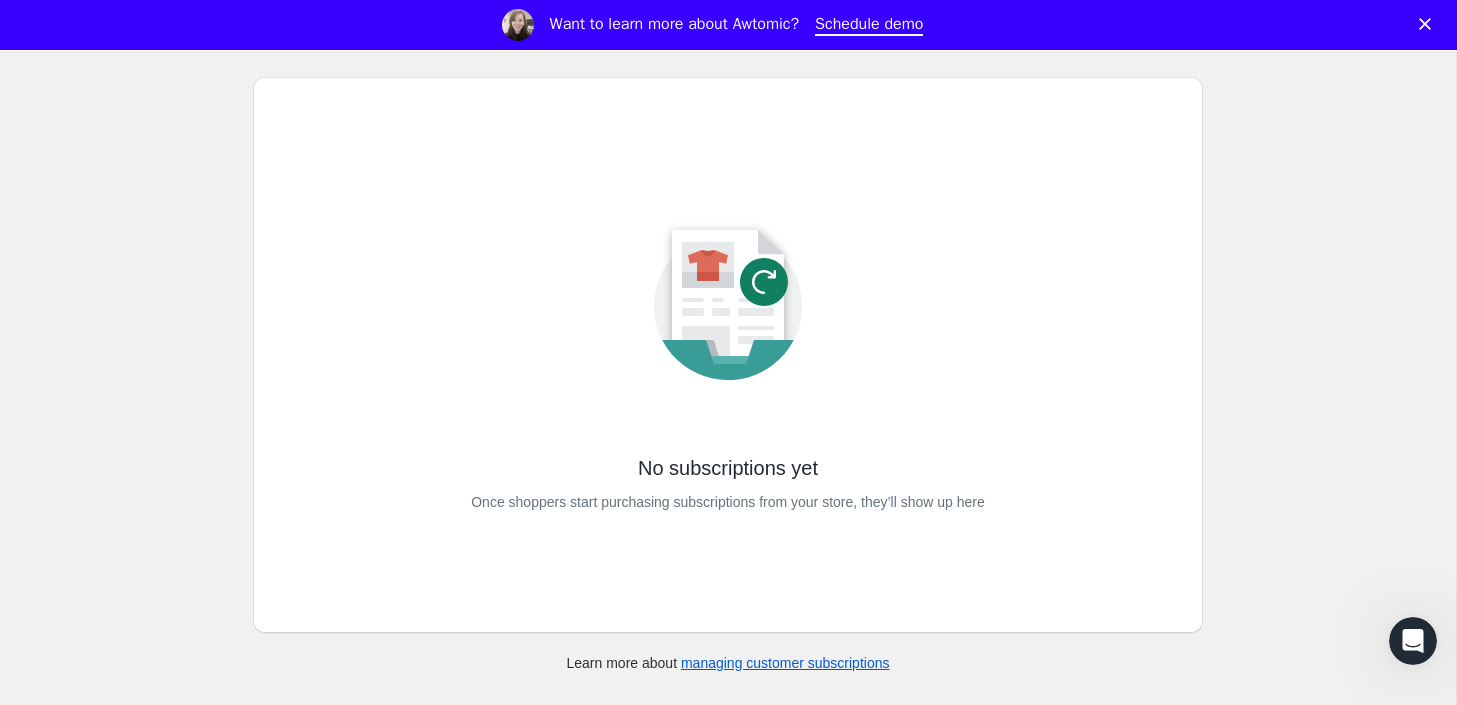 scroll, scrollTop: 0, scrollLeft: 0, axis: both 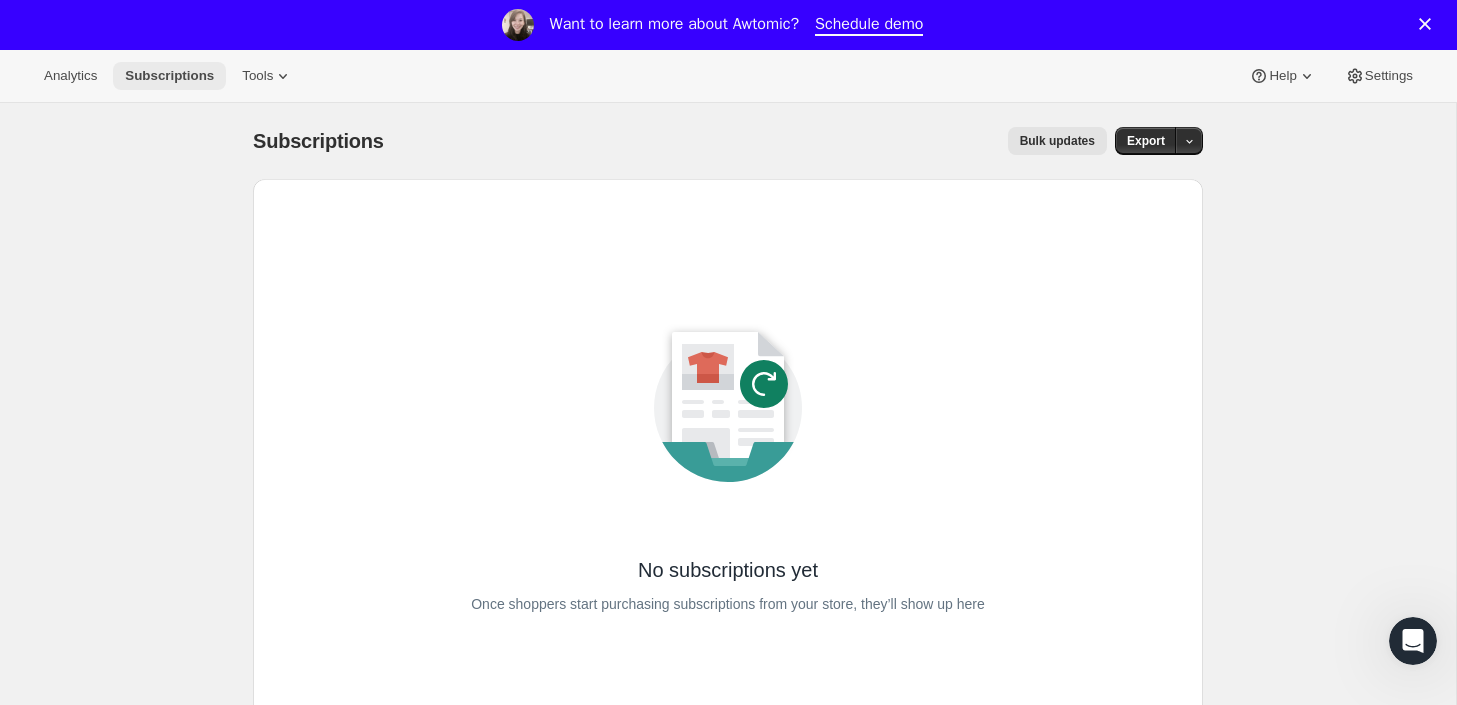 click on "Subscriptions" at bounding box center [169, 76] 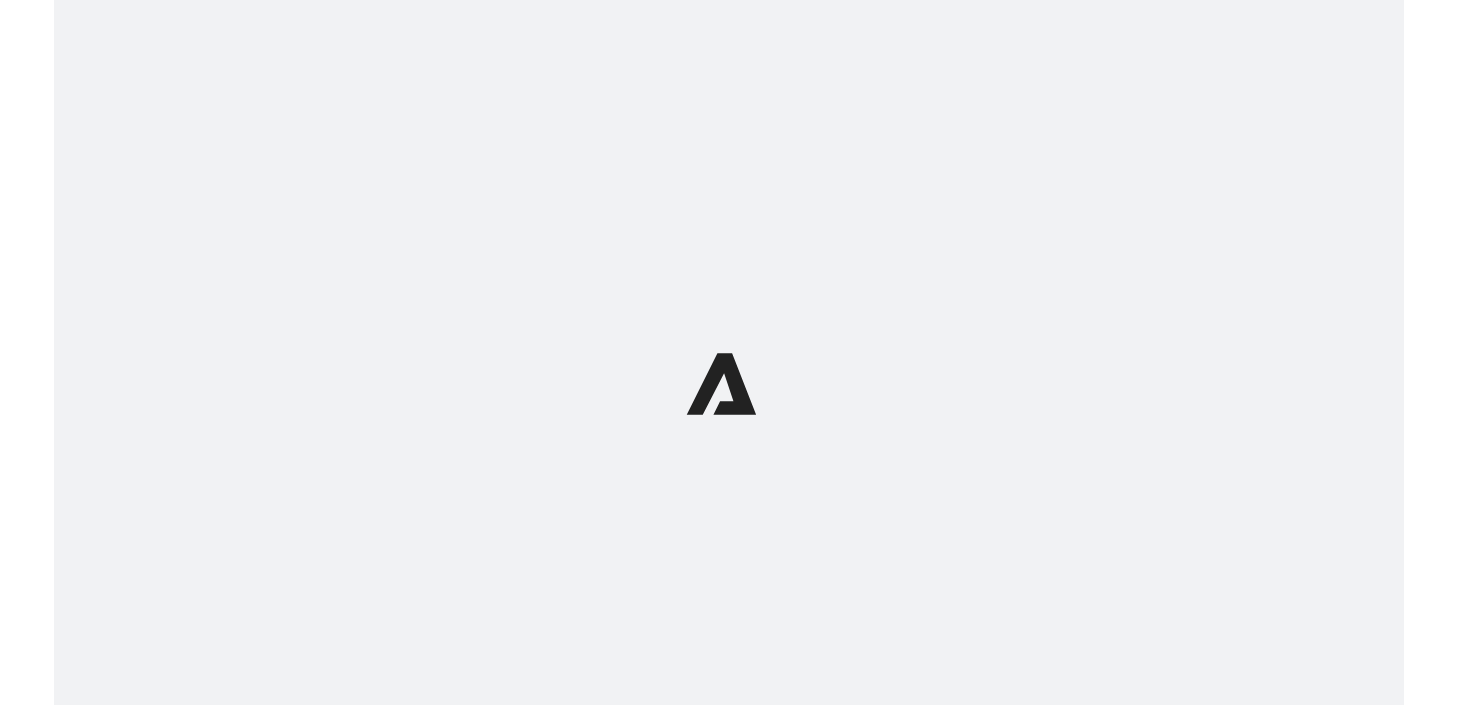 scroll, scrollTop: 0, scrollLeft: 0, axis: both 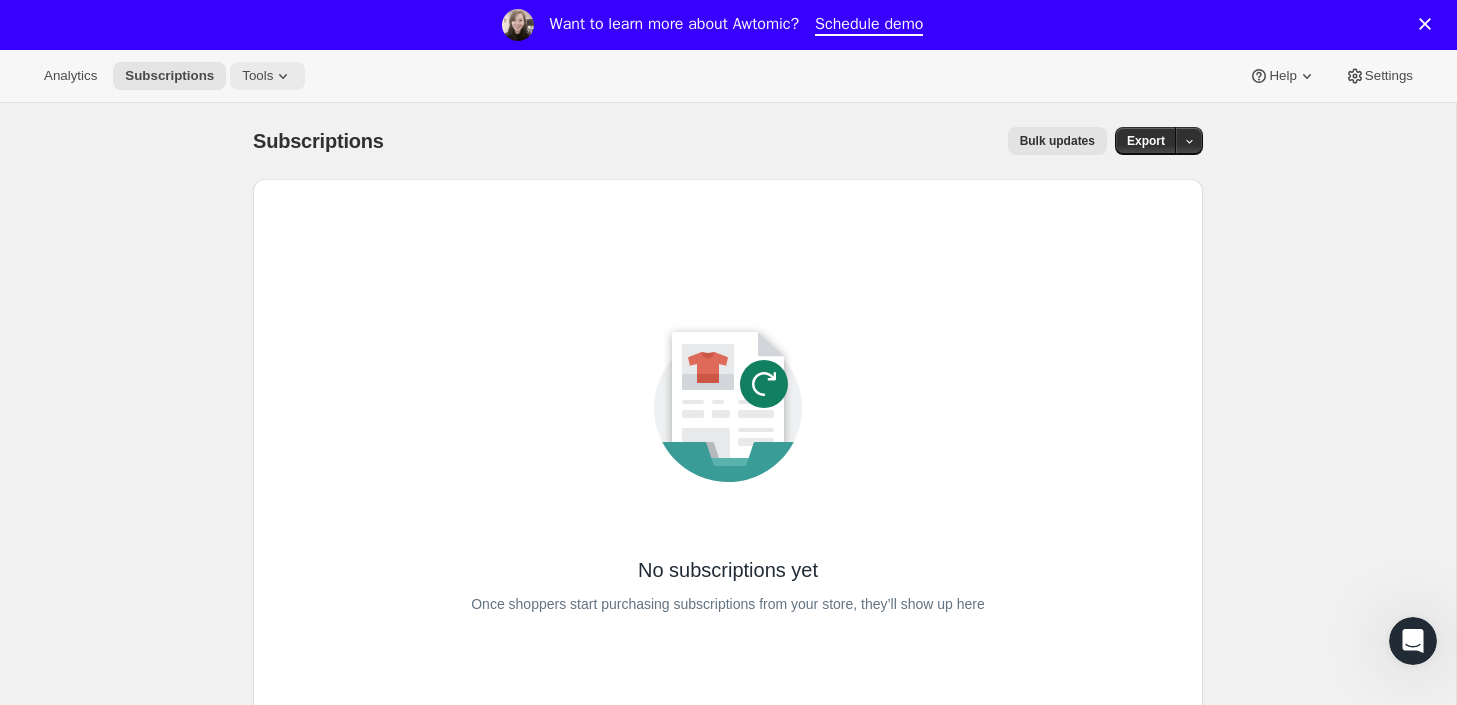 click on "Tools" at bounding box center [257, 76] 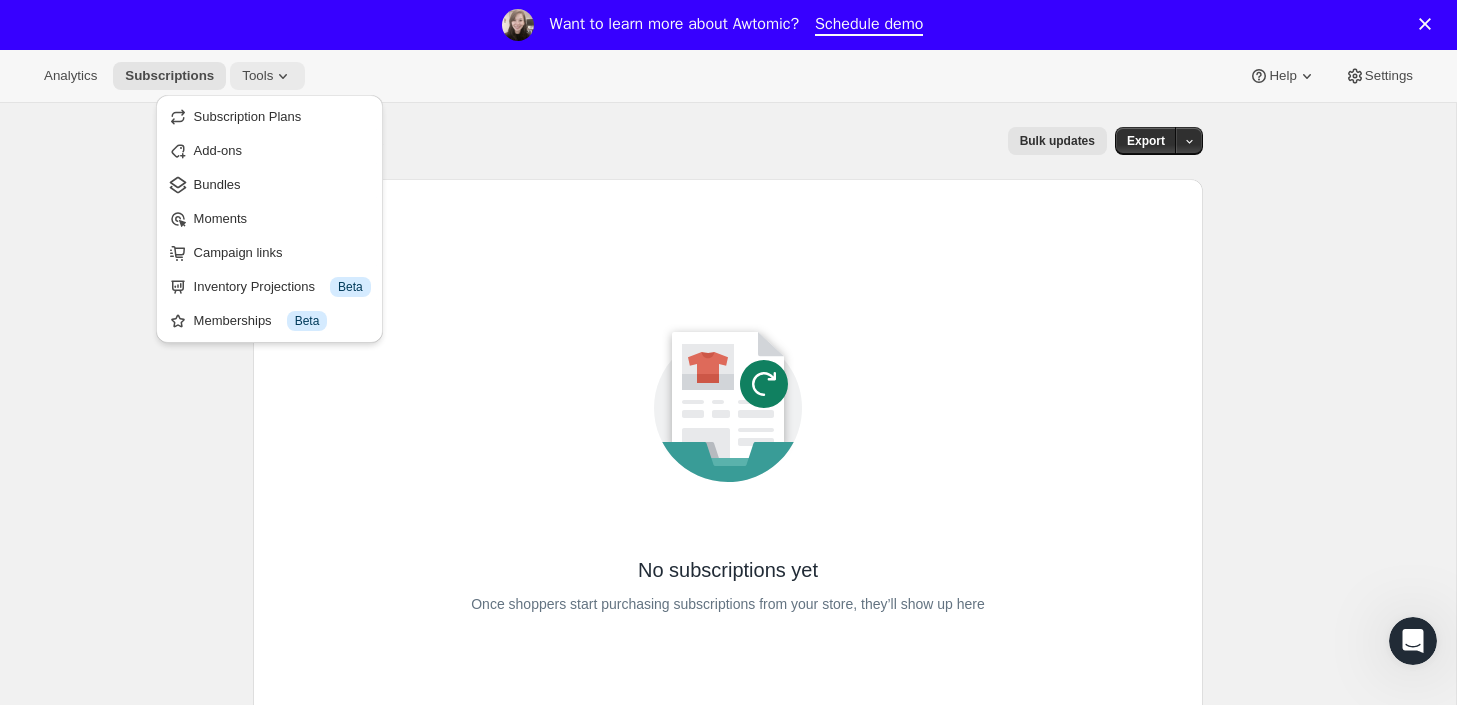 click on "Subscription Plans" at bounding box center (269, 117) 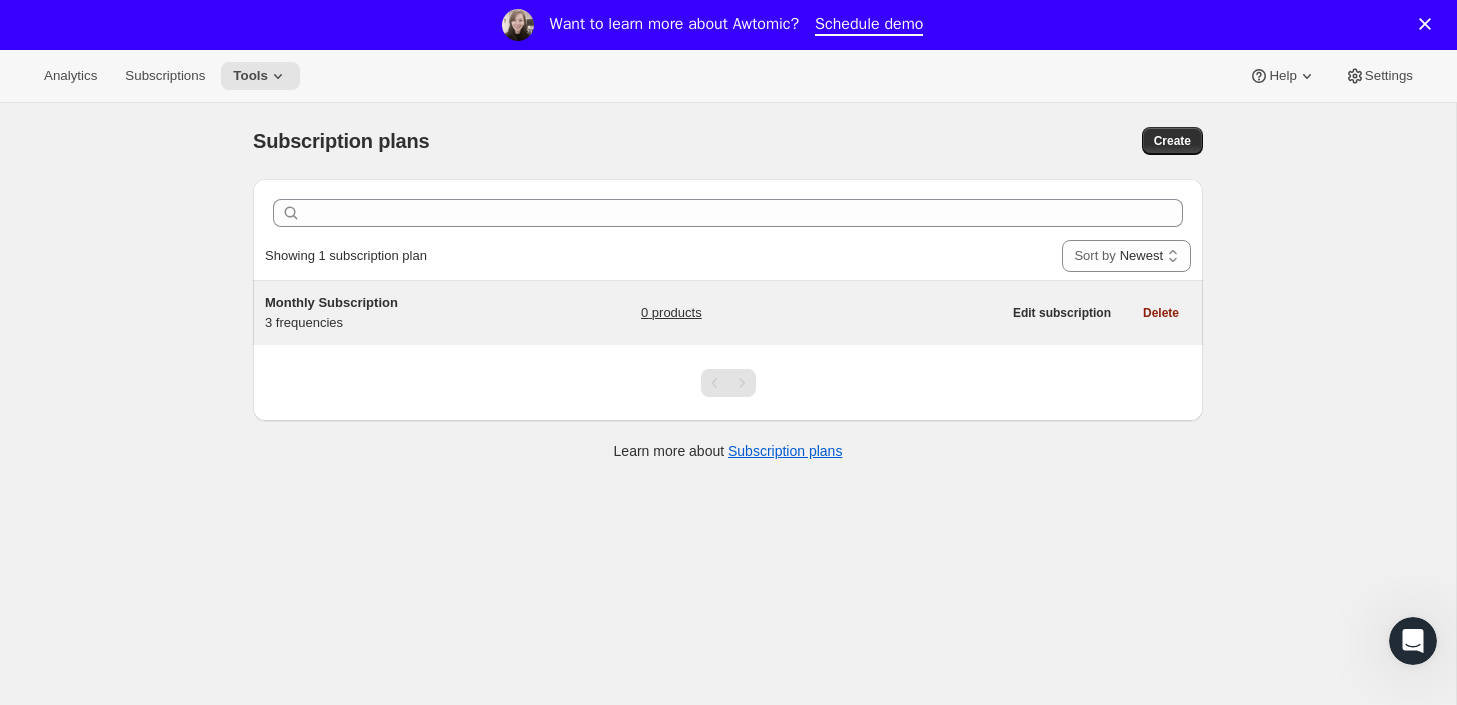 click on "Monthly Subscription" at bounding box center (331, 302) 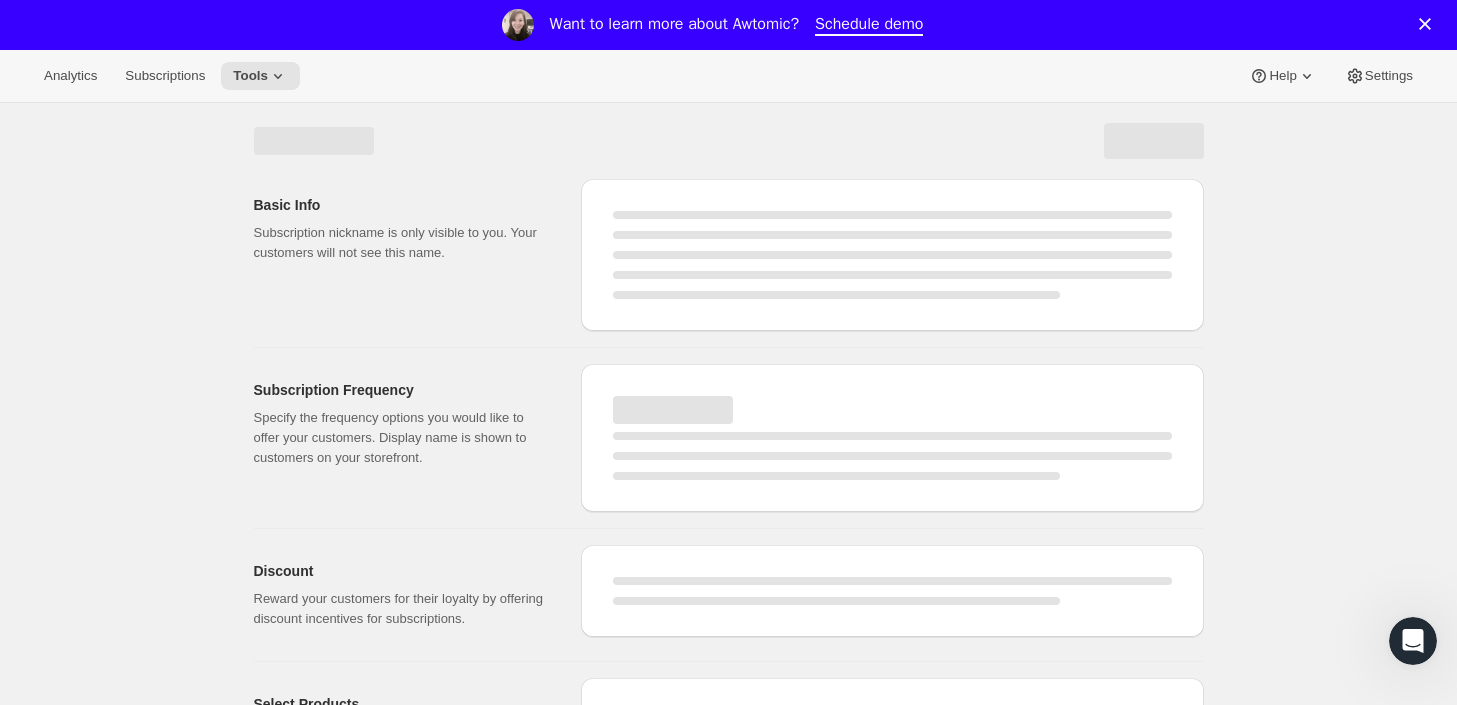 select on "WEEK" 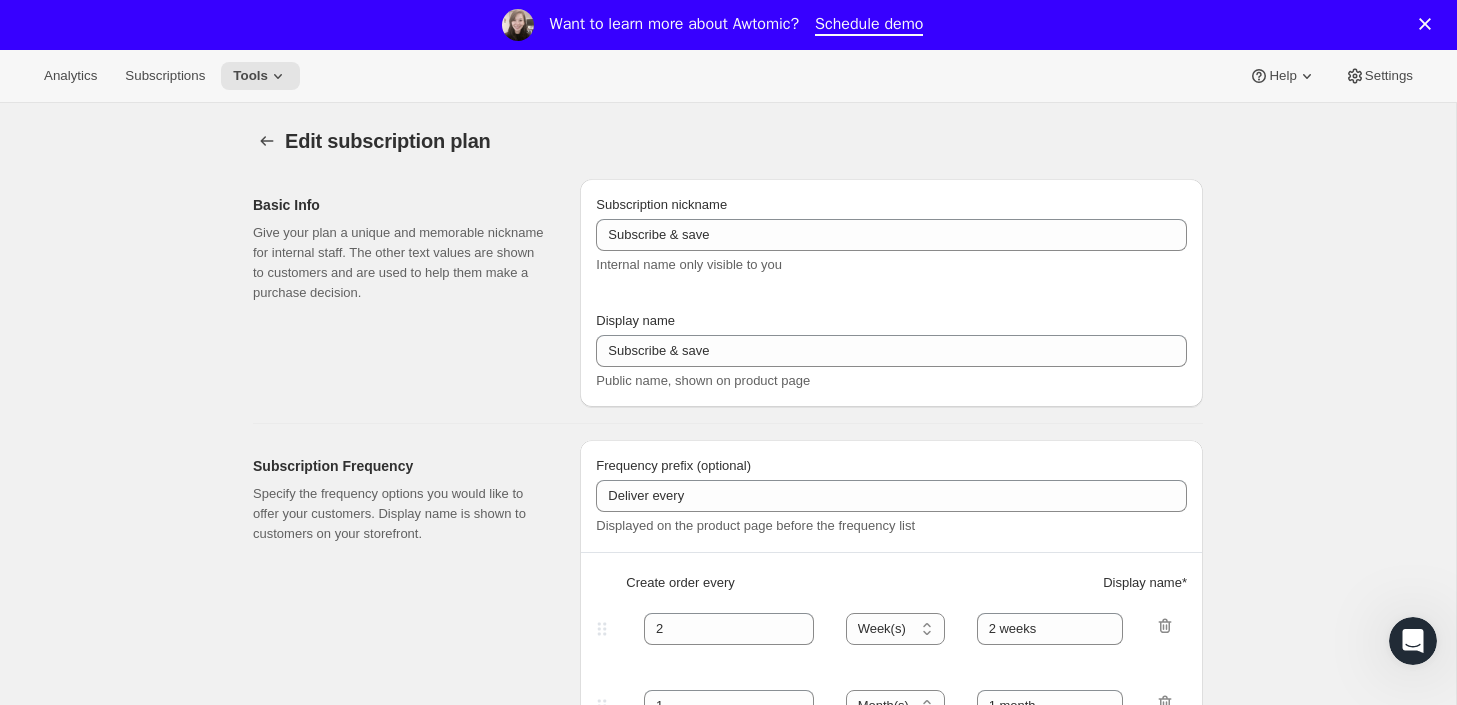 type on "Monthly Subscription" 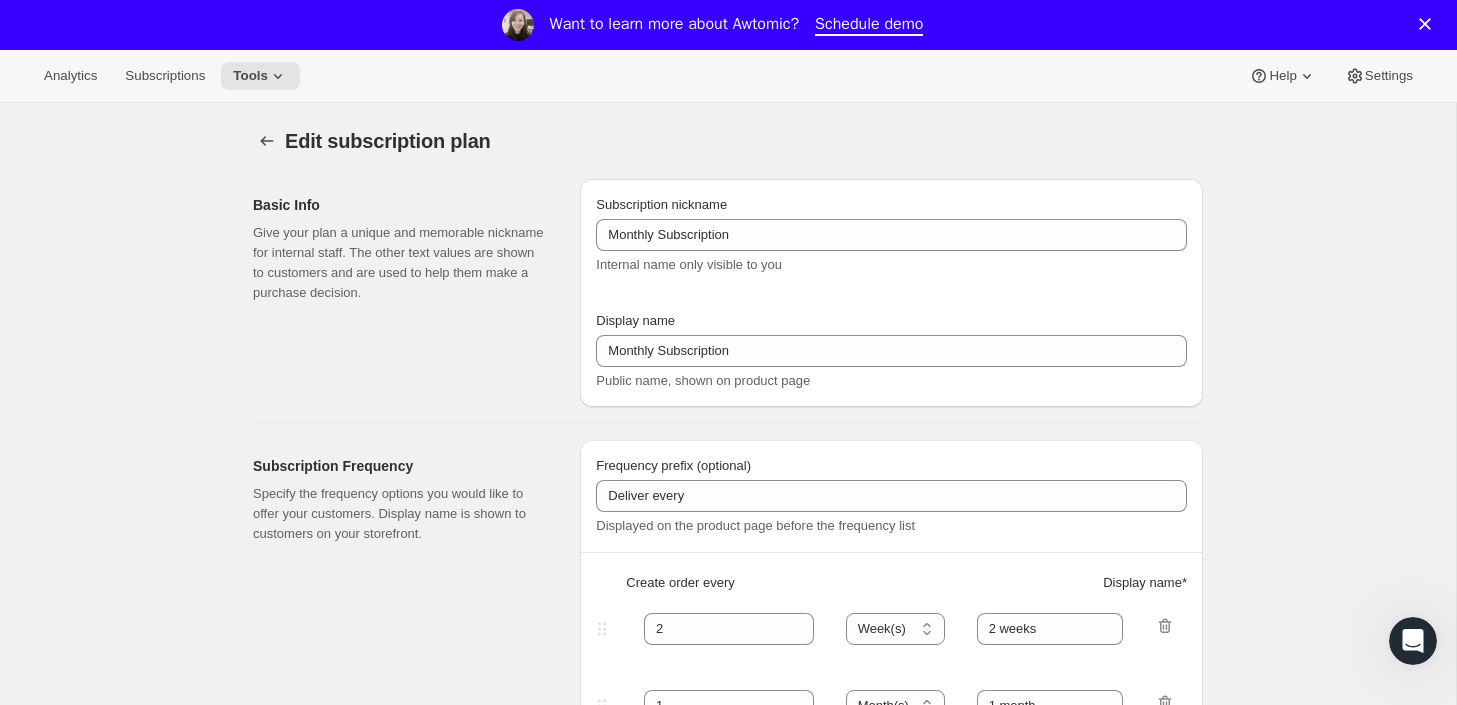 select on "MONTH" 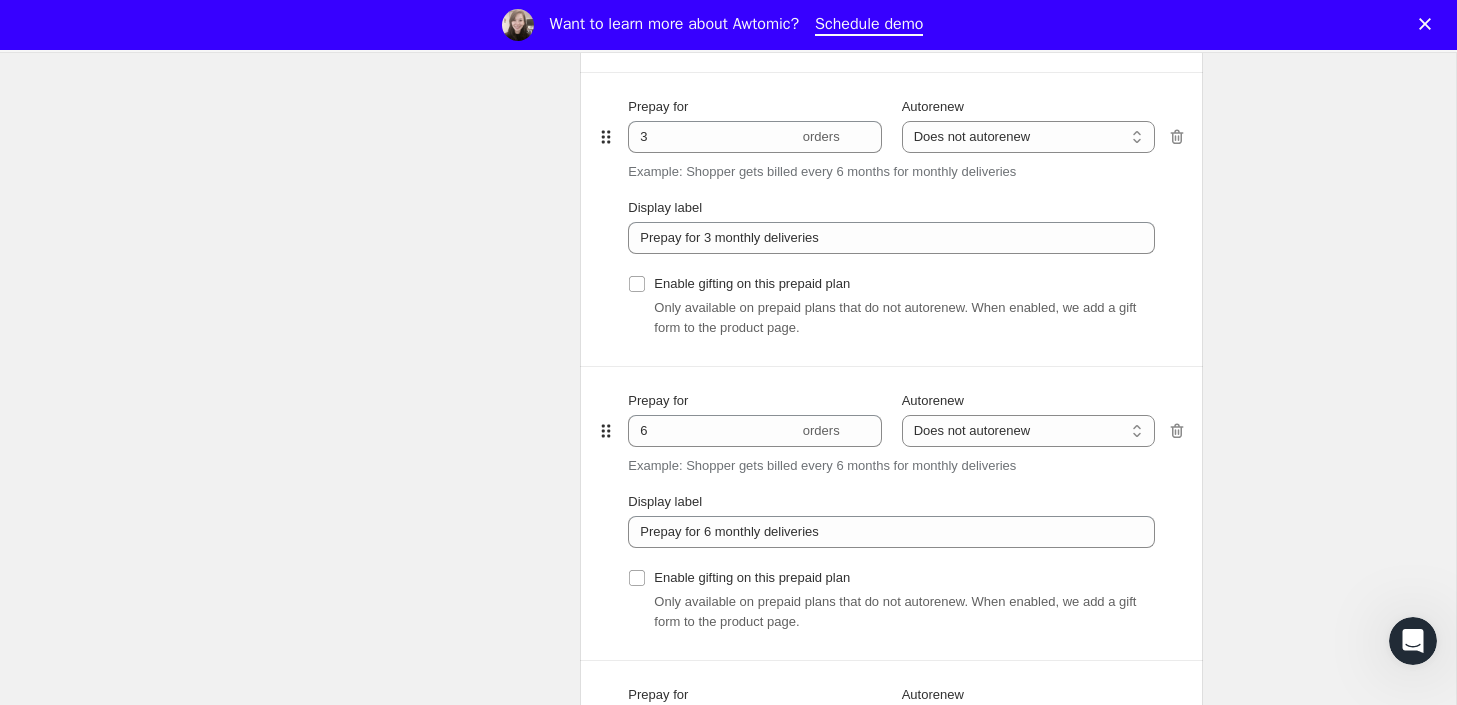 scroll, scrollTop: 0, scrollLeft: 0, axis: both 